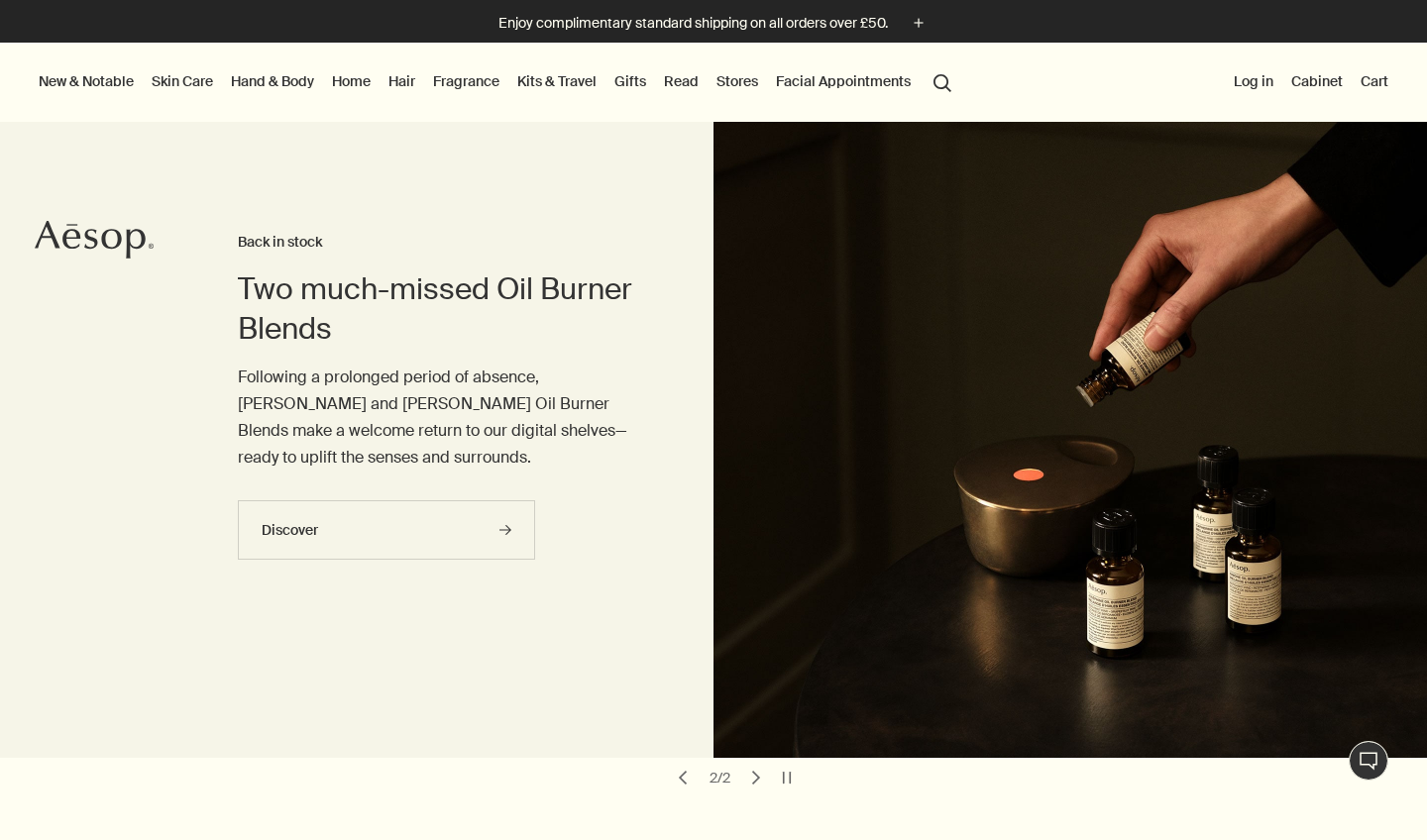 scroll, scrollTop: 0, scrollLeft: 0, axis: both 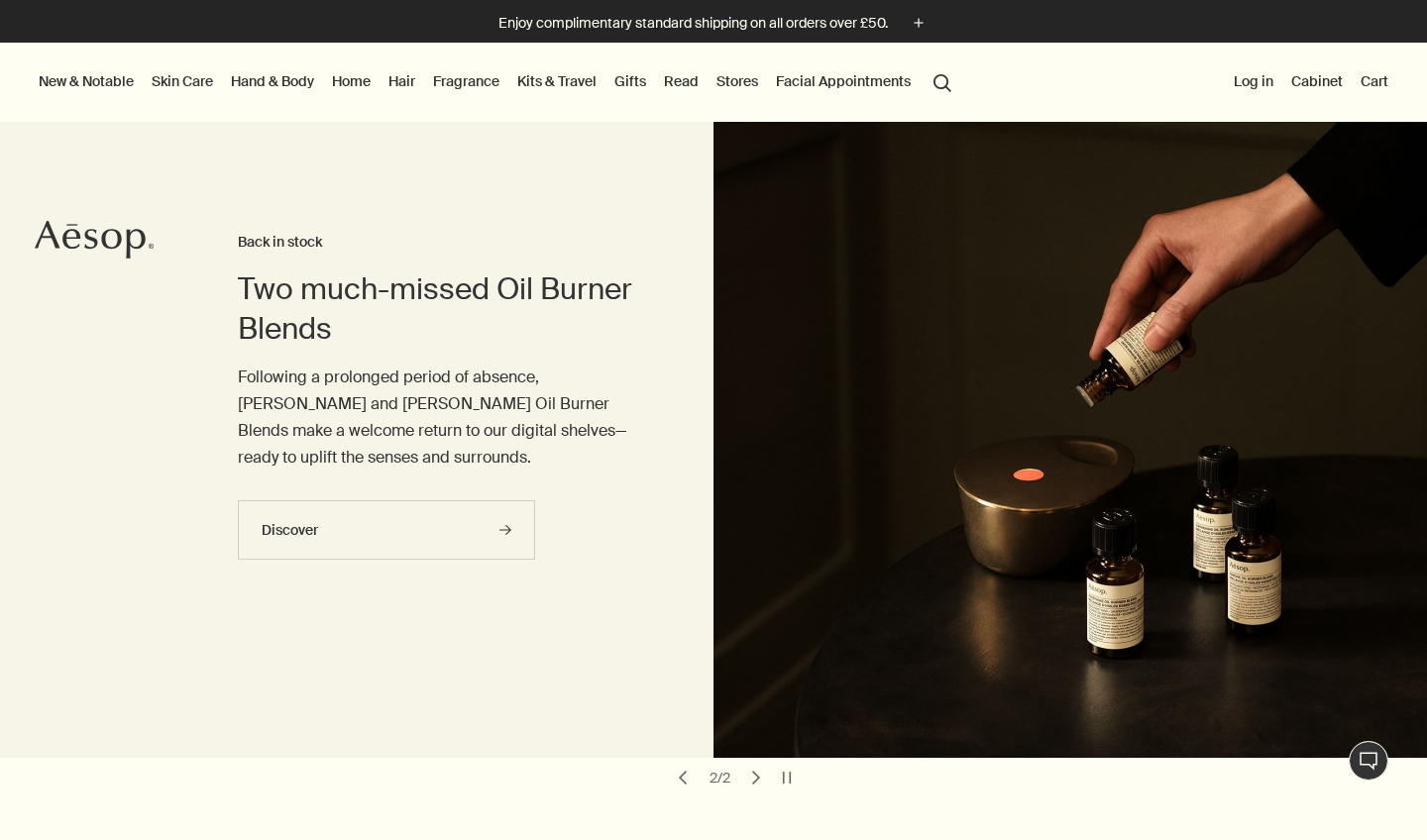click on "Skin Care" at bounding box center [182, 81] 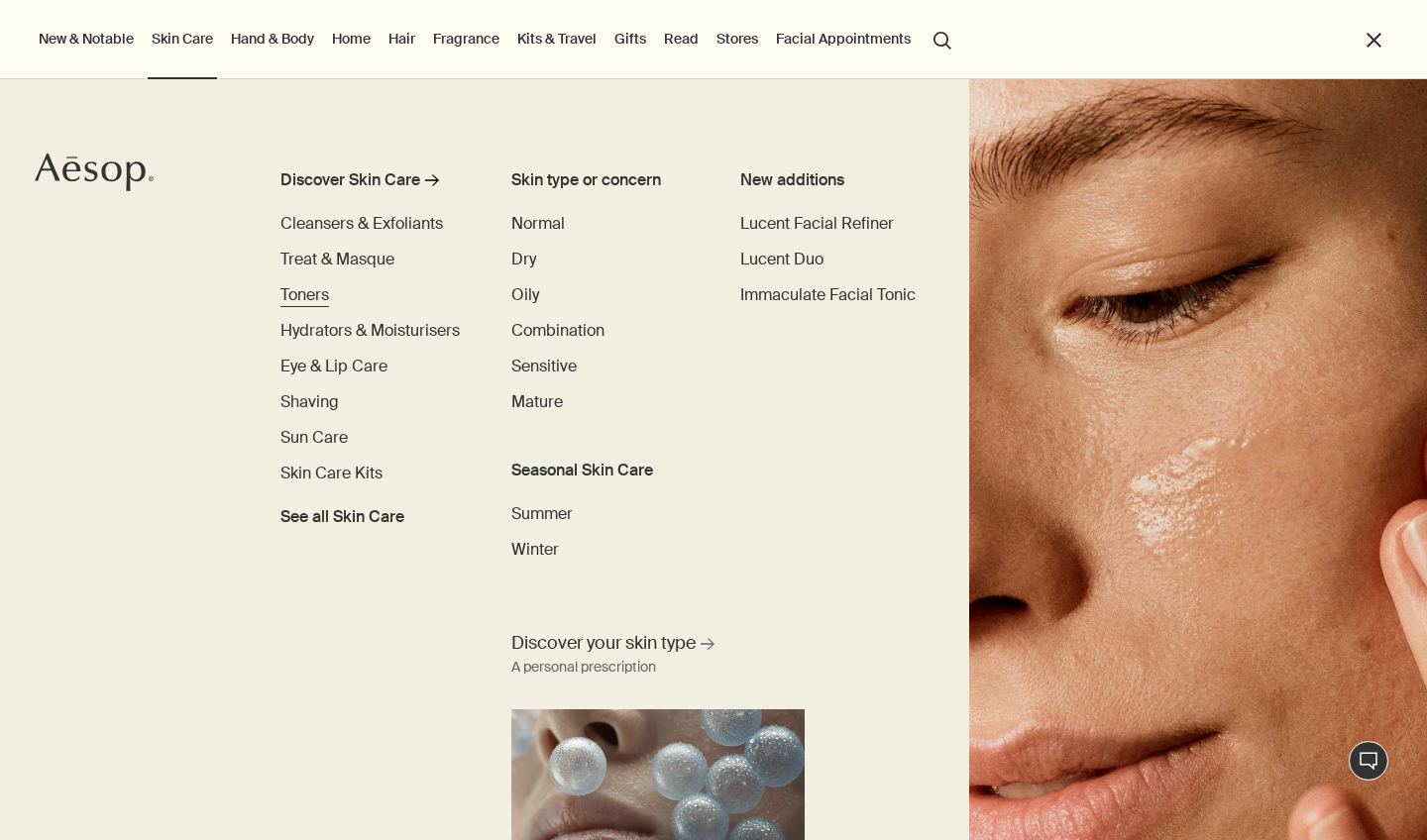 click on "Toners" at bounding box center [304, 294] 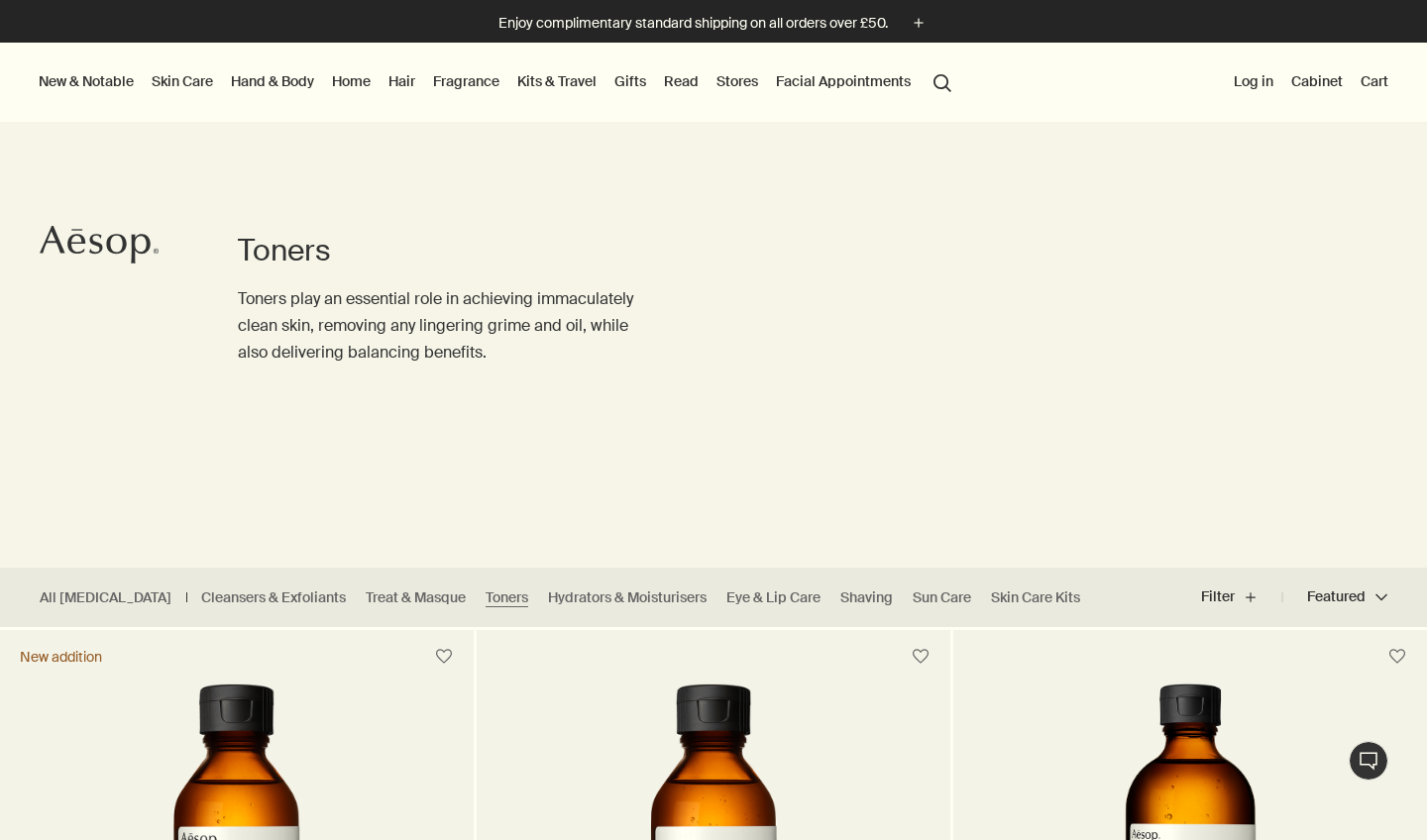 scroll, scrollTop: 0, scrollLeft: 0, axis: both 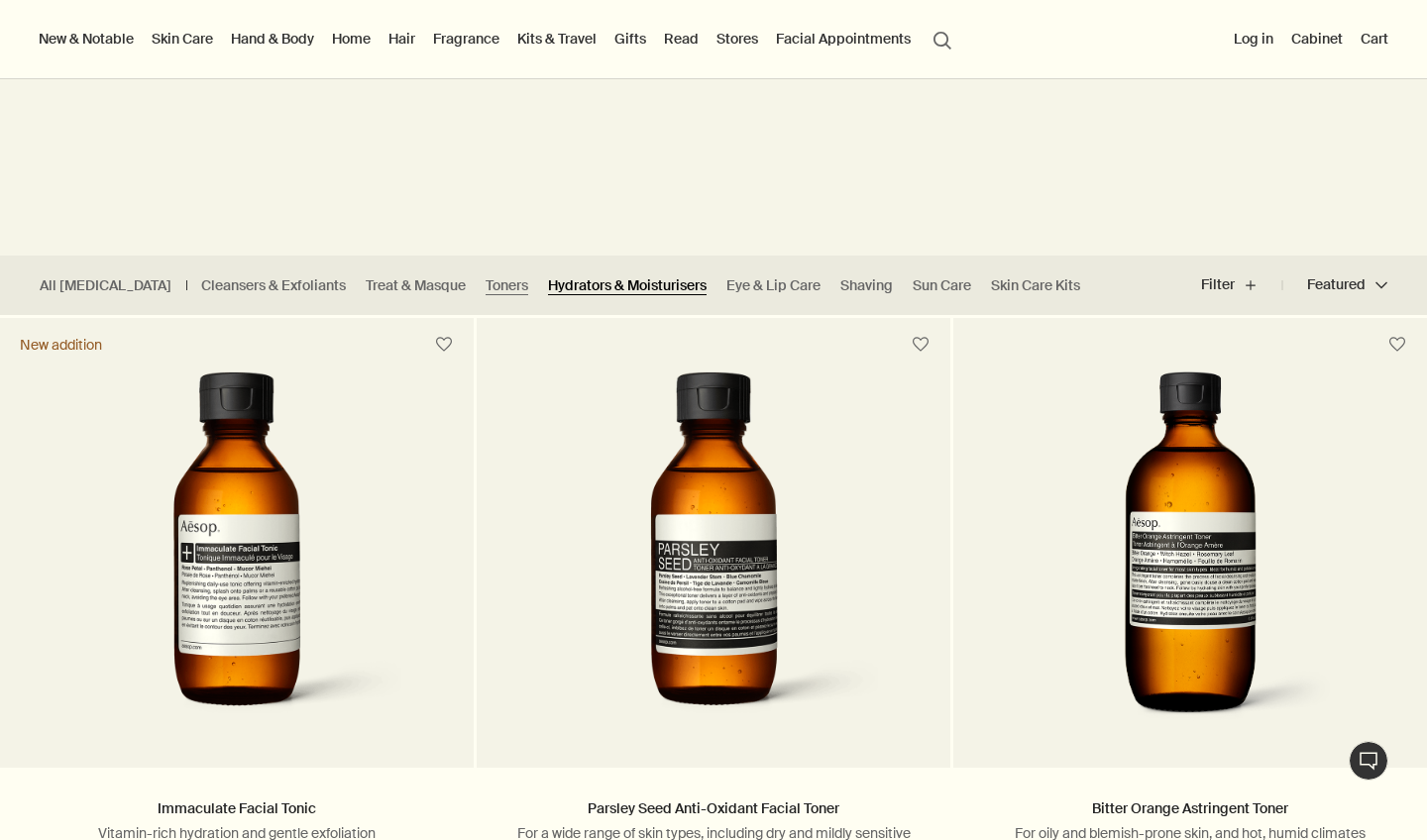 click on "Hydrators & Moisturisers" at bounding box center (627, 285) 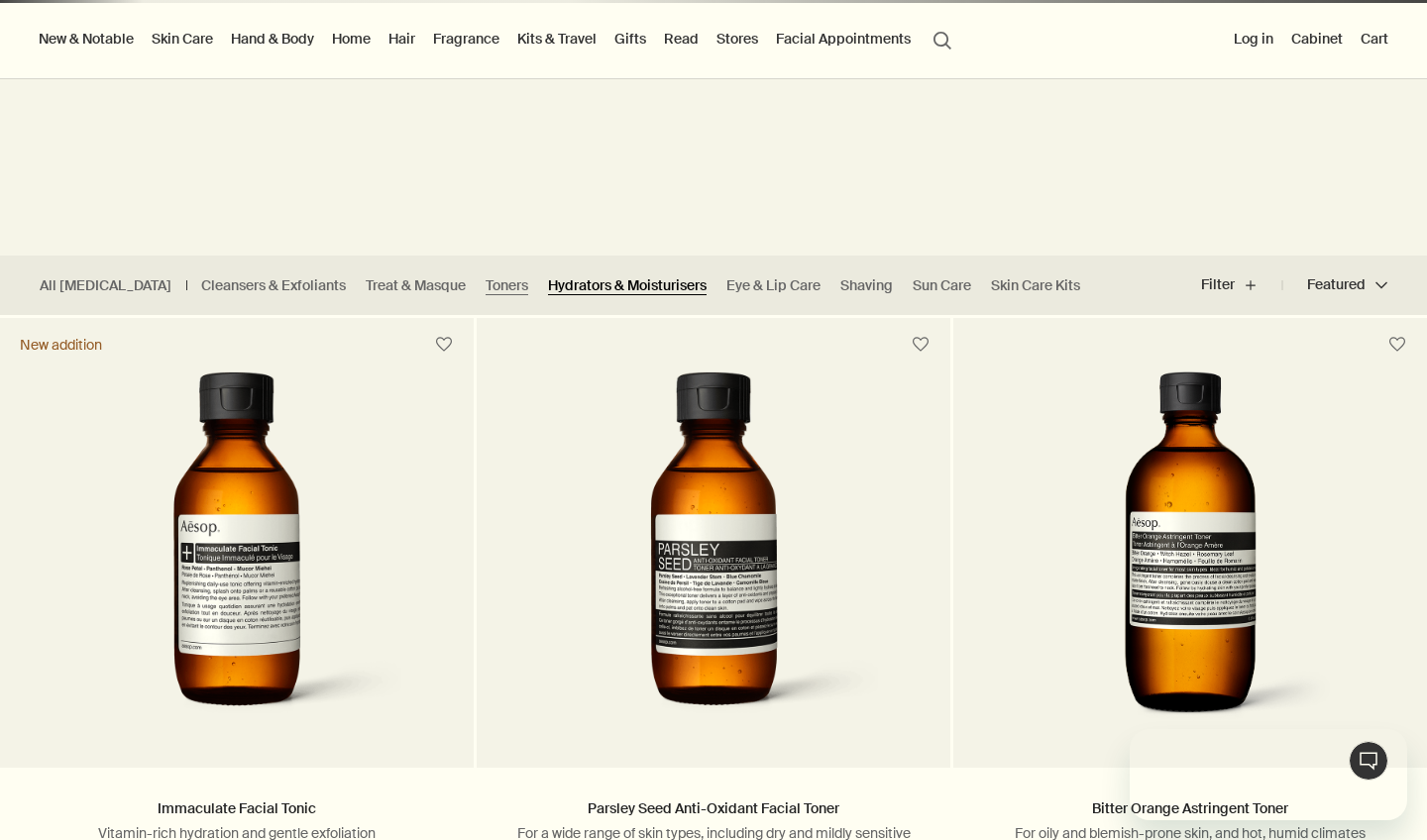 scroll, scrollTop: 0, scrollLeft: 0, axis: both 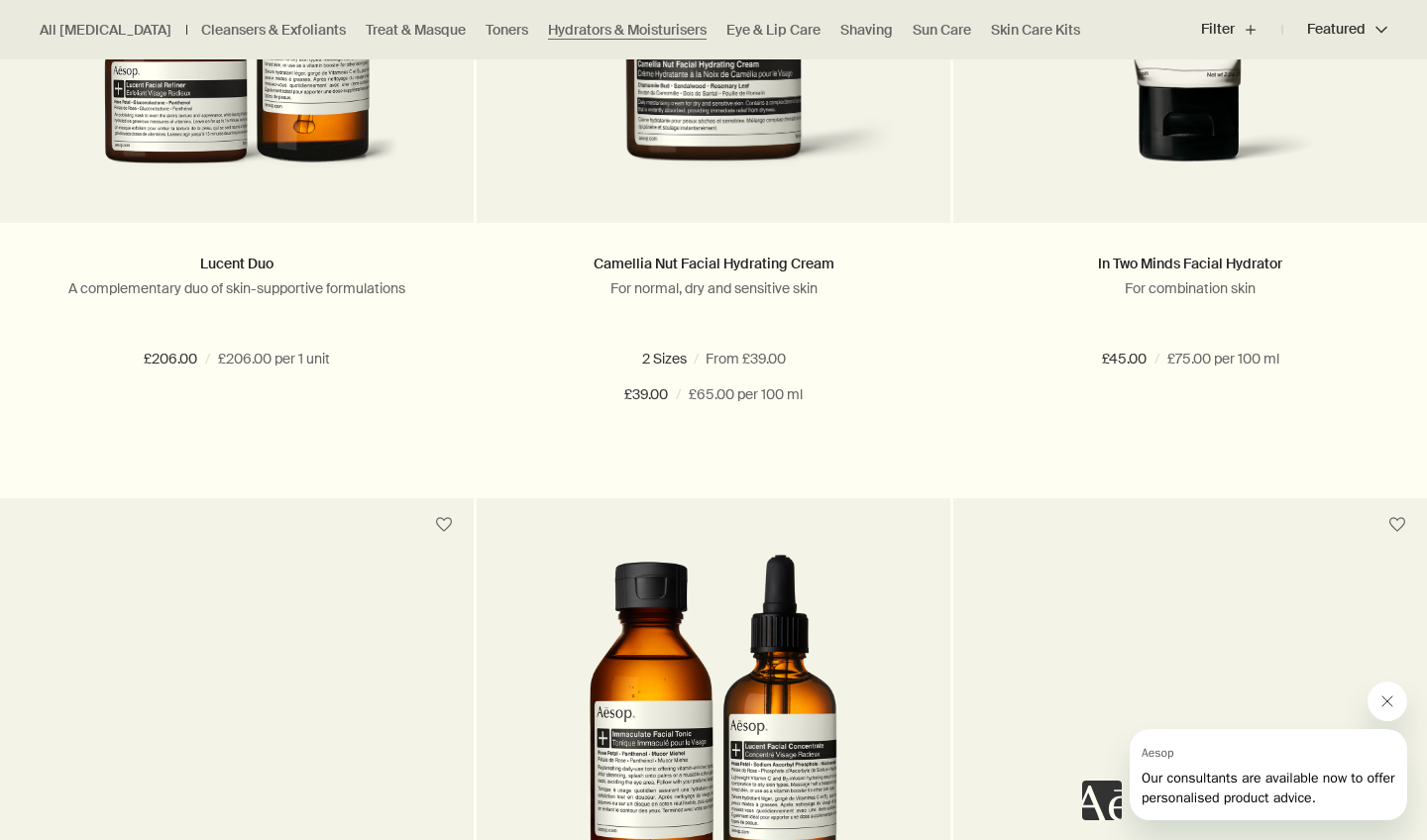 click 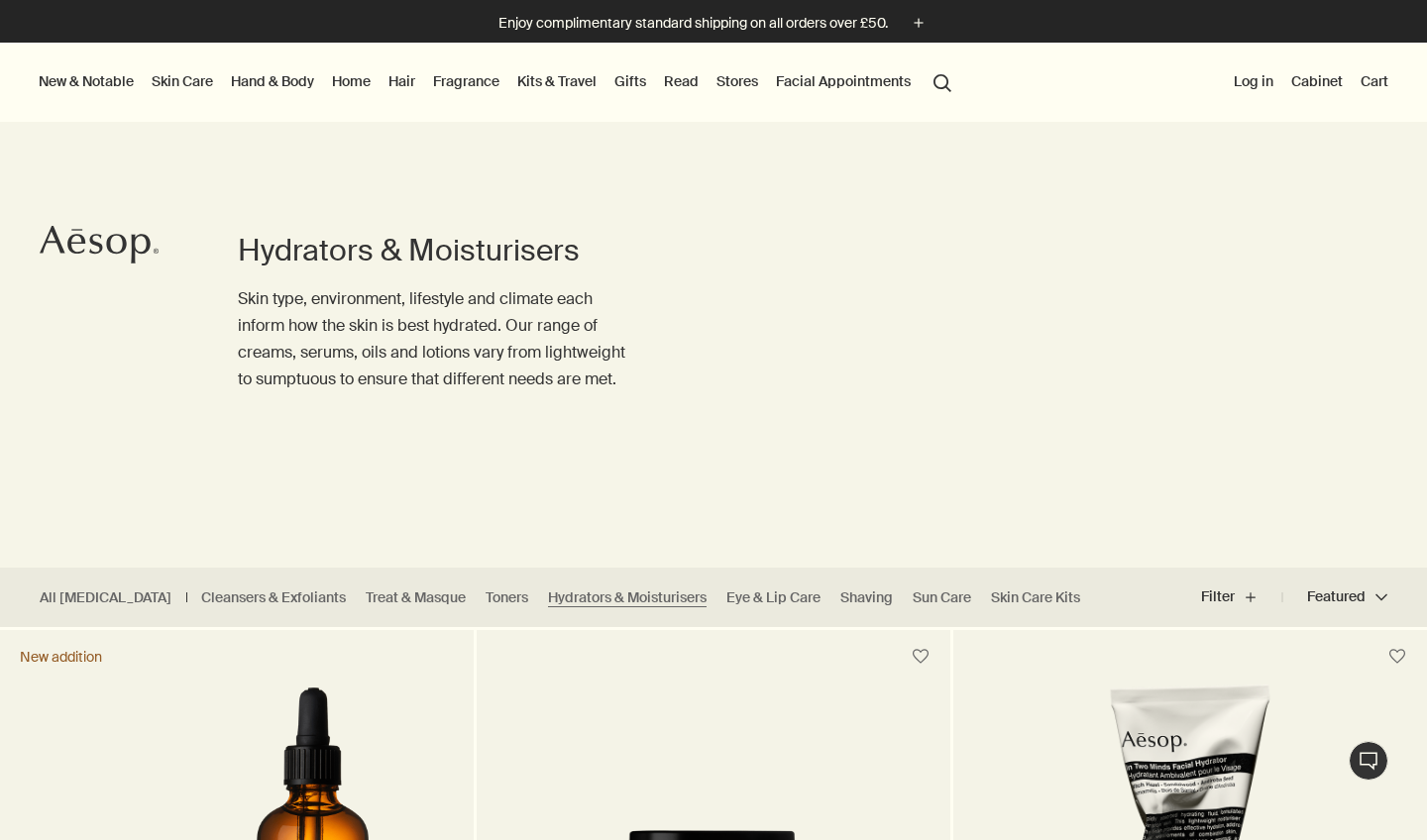 scroll, scrollTop: 0, scrollLeft: 0, axis: both 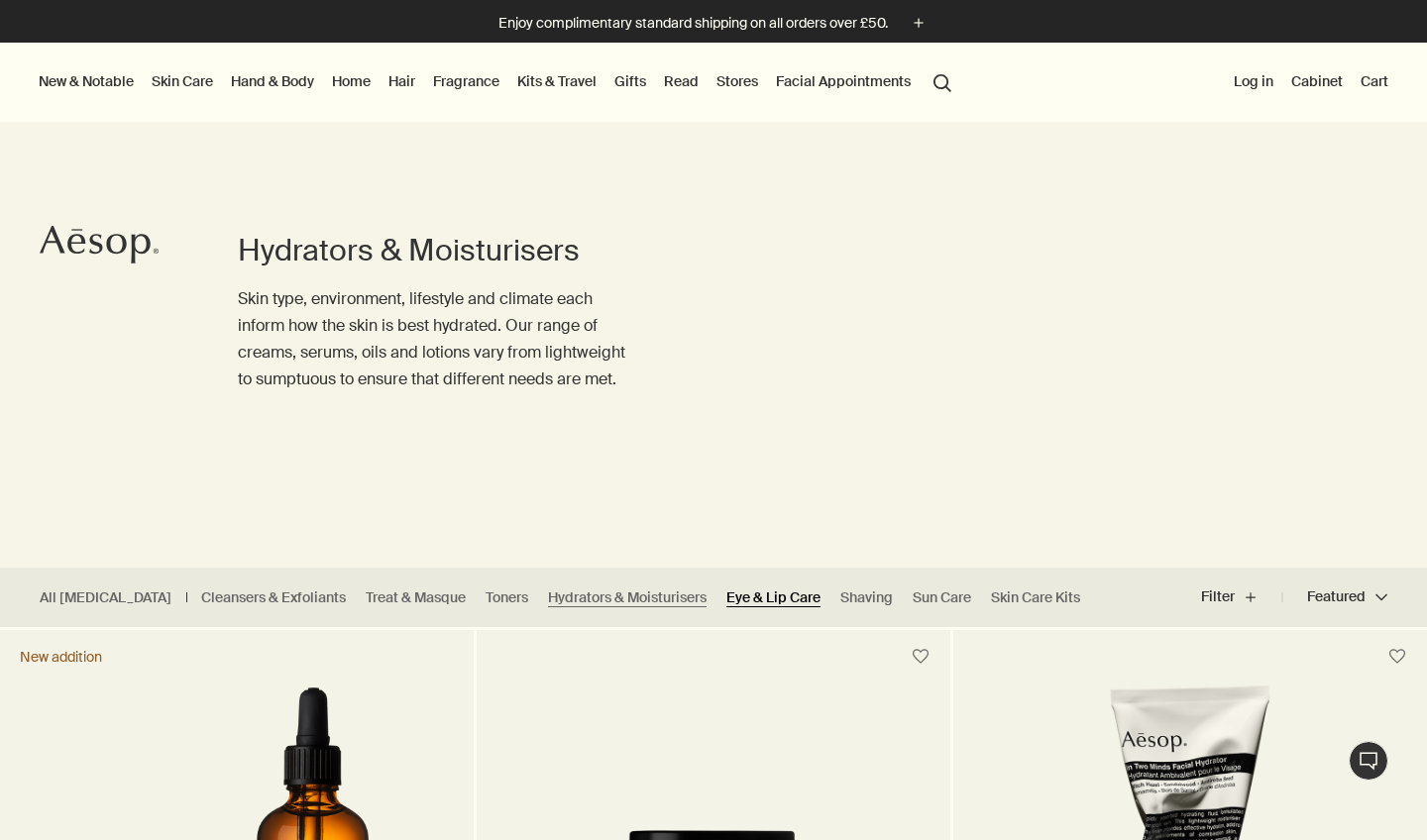 click on "Eye & Lip Care" at bounding box center (773, 597) 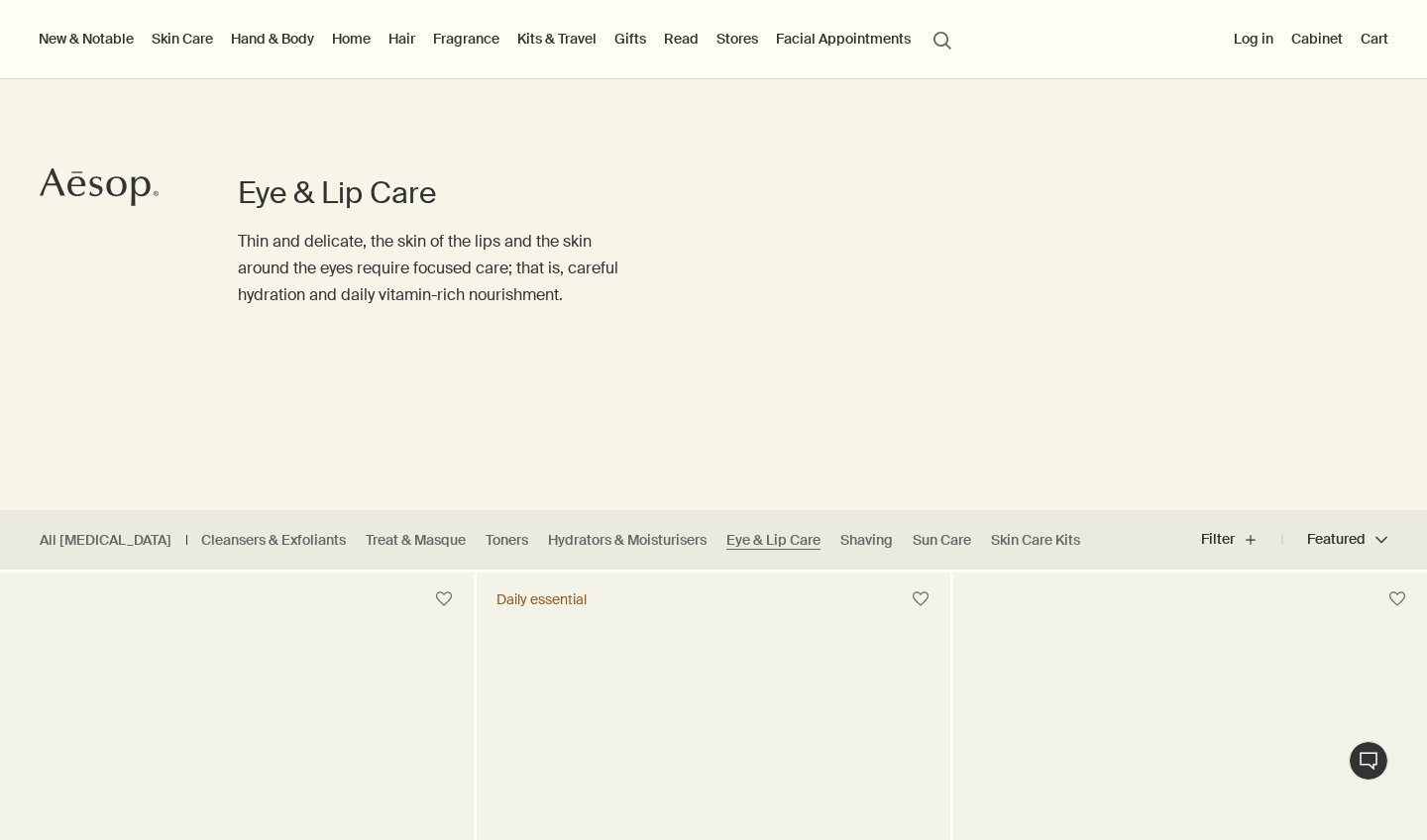 scroll, scrollTop: 56, scrollLeft: 0, axis: vertical 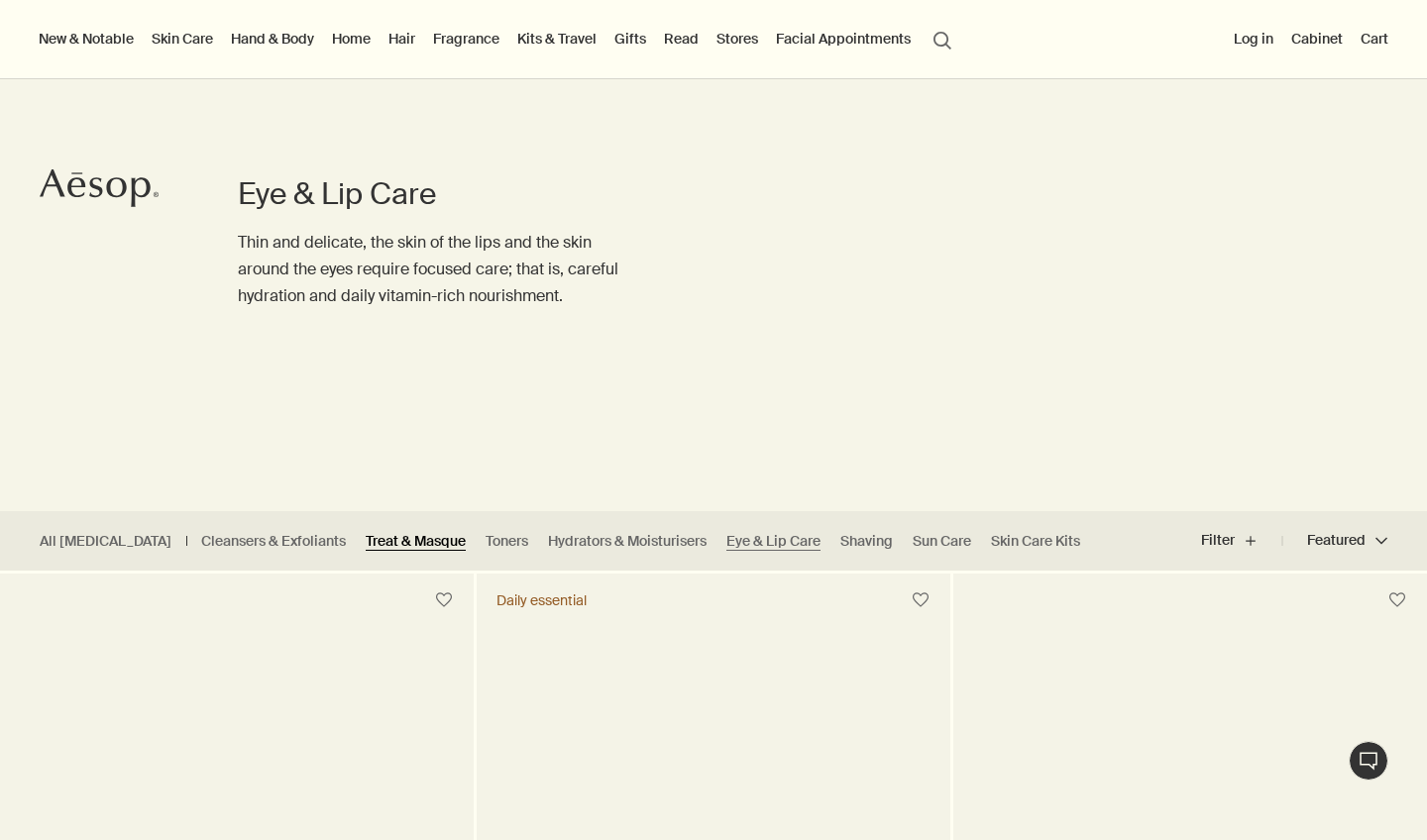 click on "Treat & Masque" at bounding box center (415, 541) 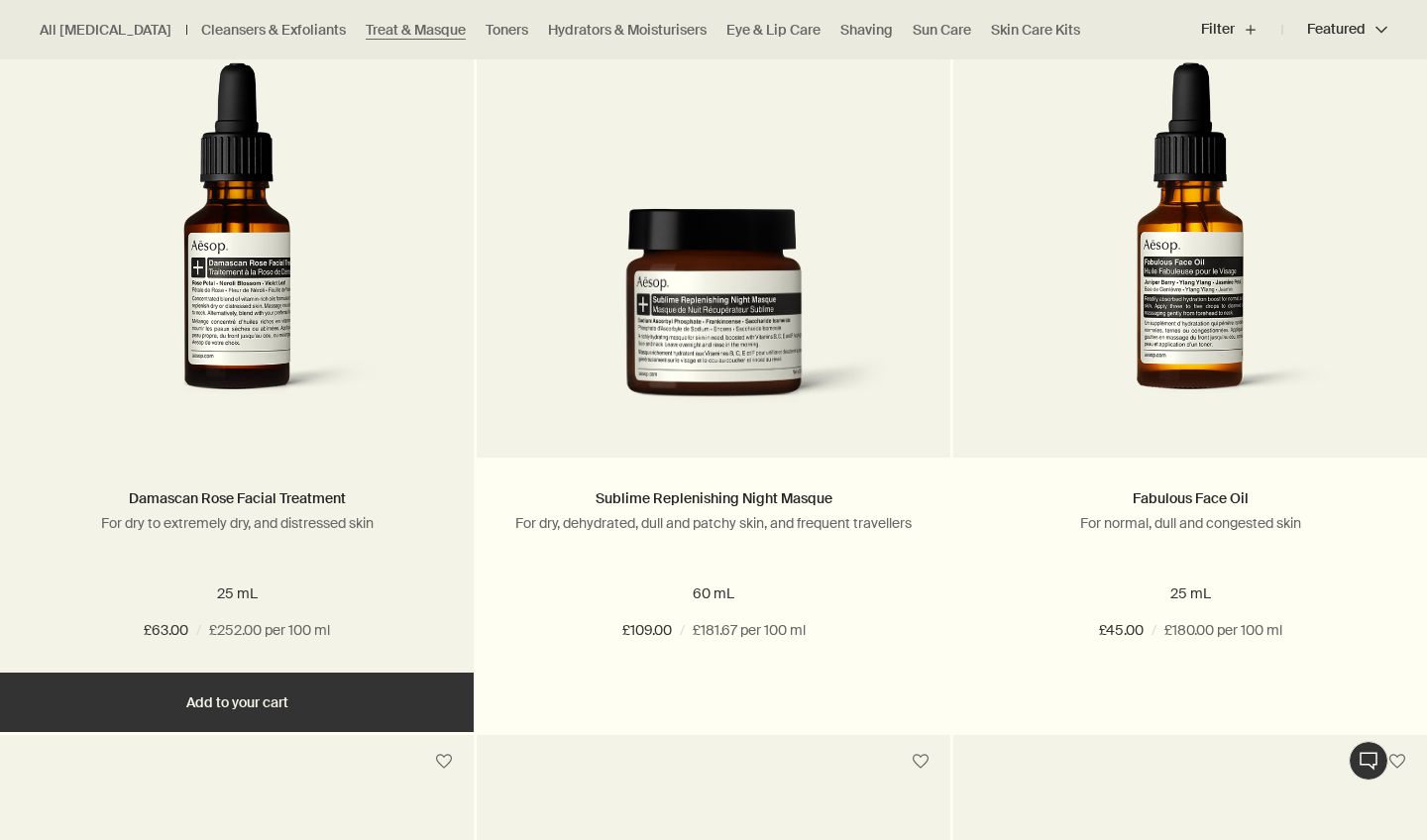 scroll, scrollTop: 1362, scrollLeft: 0, axis: vertical 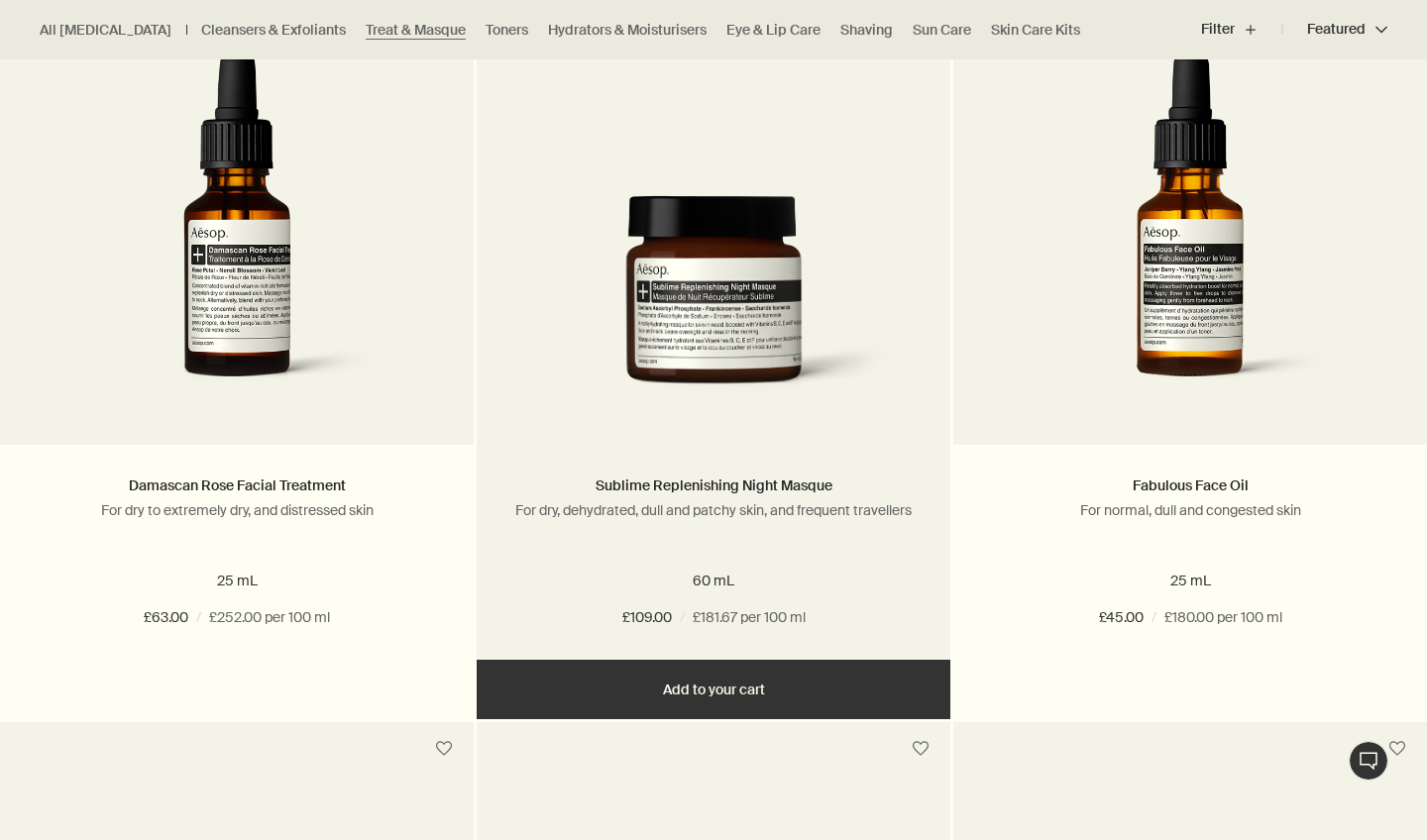 click at bounding box center (714, 305) 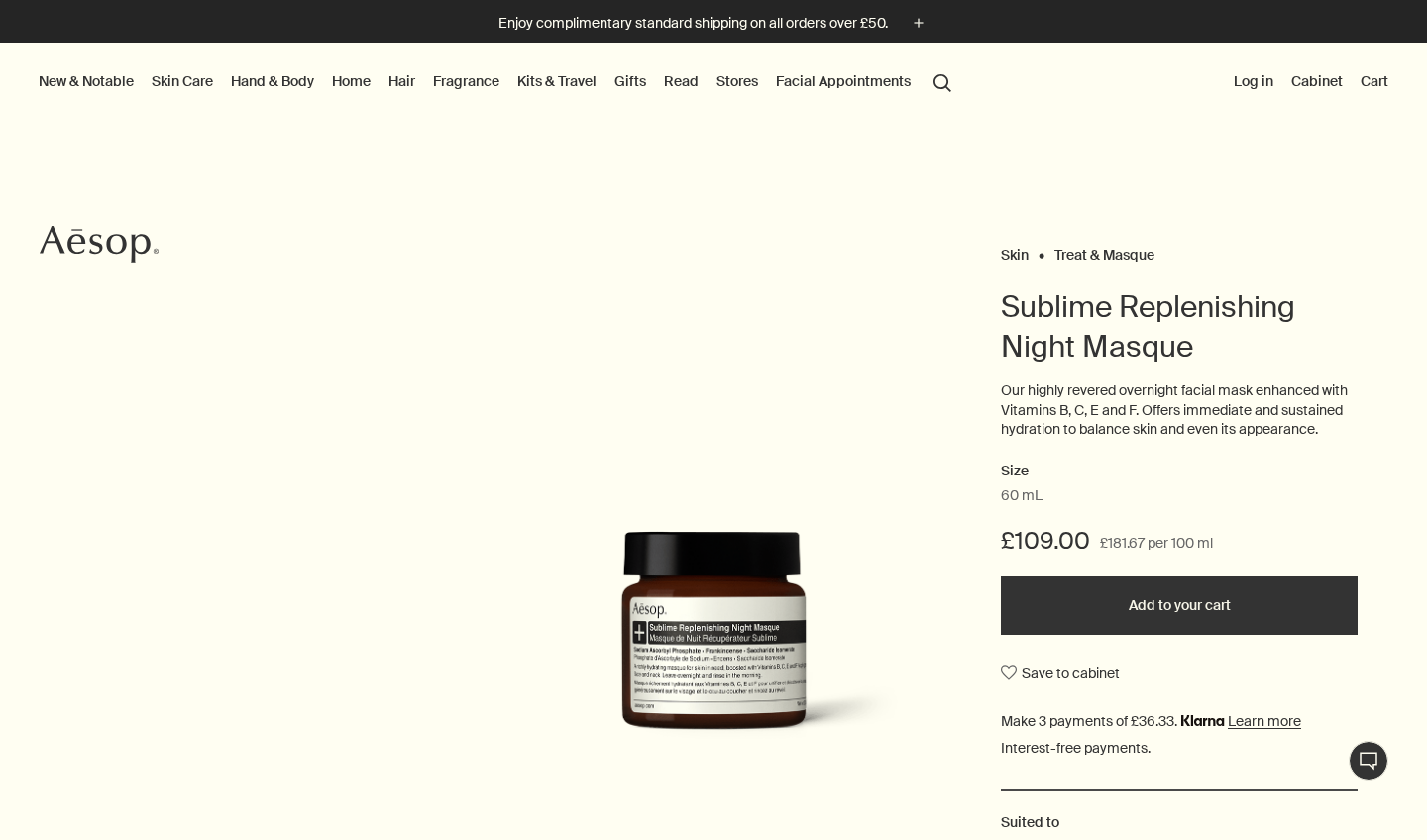 scroll, scrollTop: 0, scrollLeft: 0, axis: both 